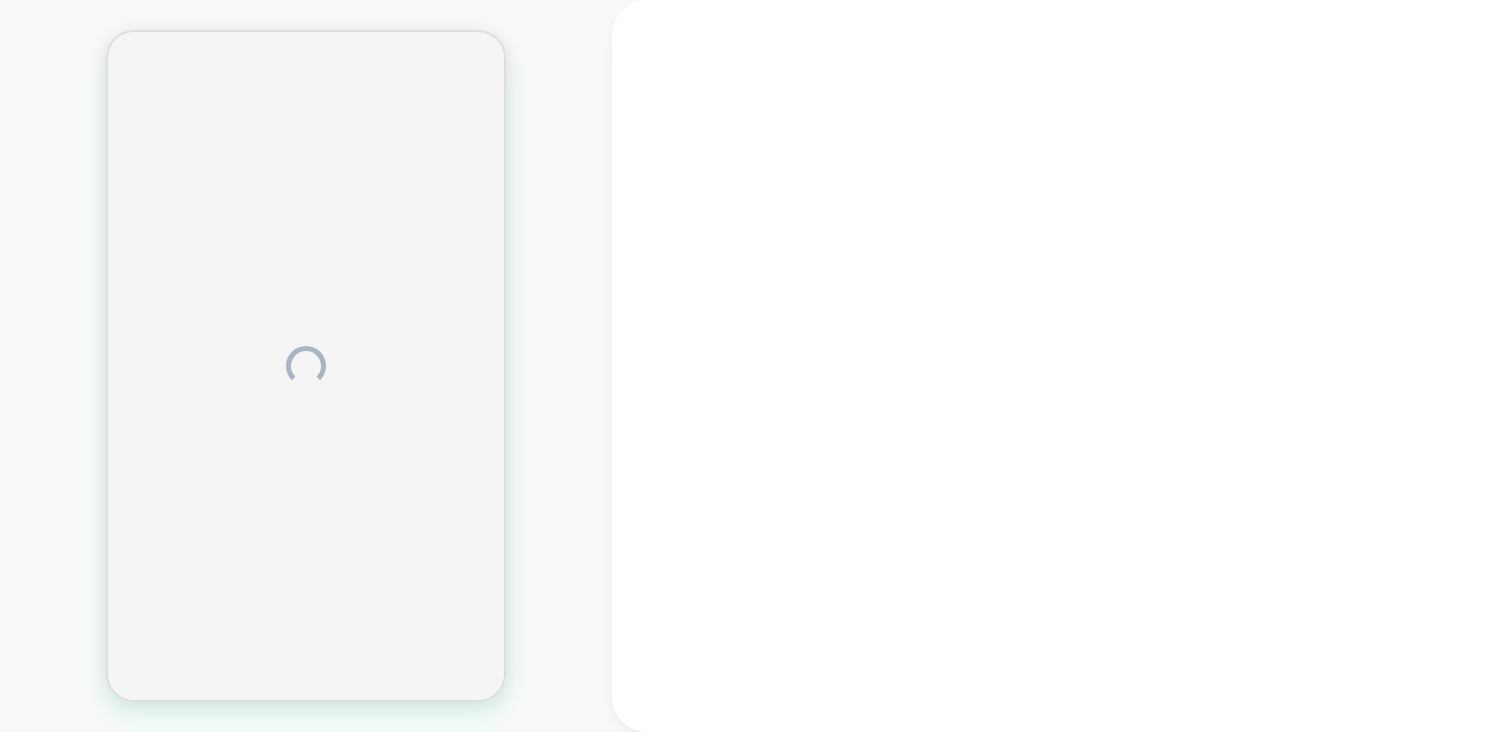 scroll, scrollTop: 0, scrollLeft: 0, axis: both 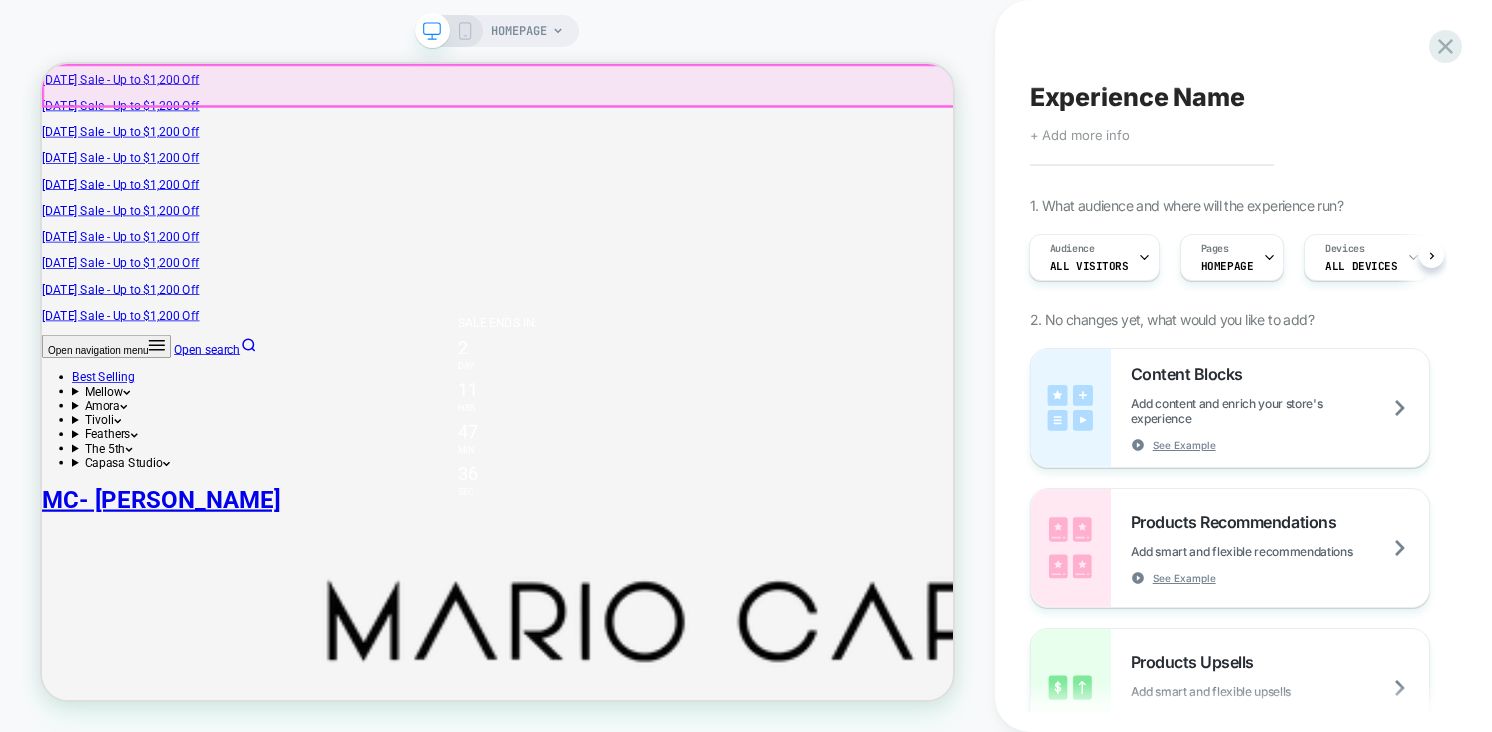 click on "[DATE] Sale - Up to $1,200 Off
[DATE] Sale - Up to $1,200 Off
[DATE] Sale - Up to $1,200 Off
[DATE] Sale - Up to $1,200 Off
[DATE] Sale - Up to $1,200 Off
[DATE] Sale - Up to $1,200 Off
[DATE] Sale - Up to $1,200 Off
[DATE] Sale - Up to $1,200 Off
[DATE] Sale - Up to $1,200 Off
[DATE] Sale - Up to $1,200 Off" at bounding box center (649, 242) 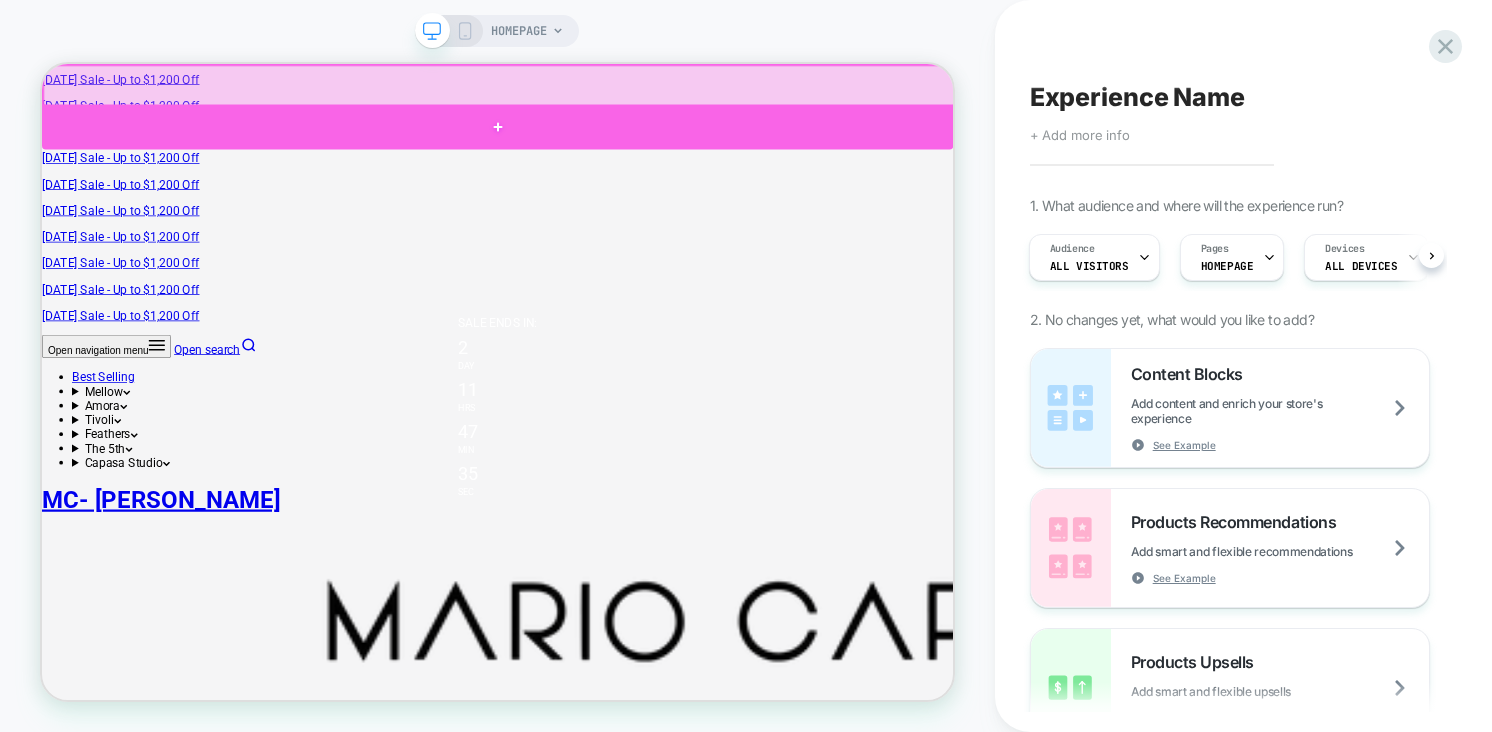 click at bounding box center (649, 148) 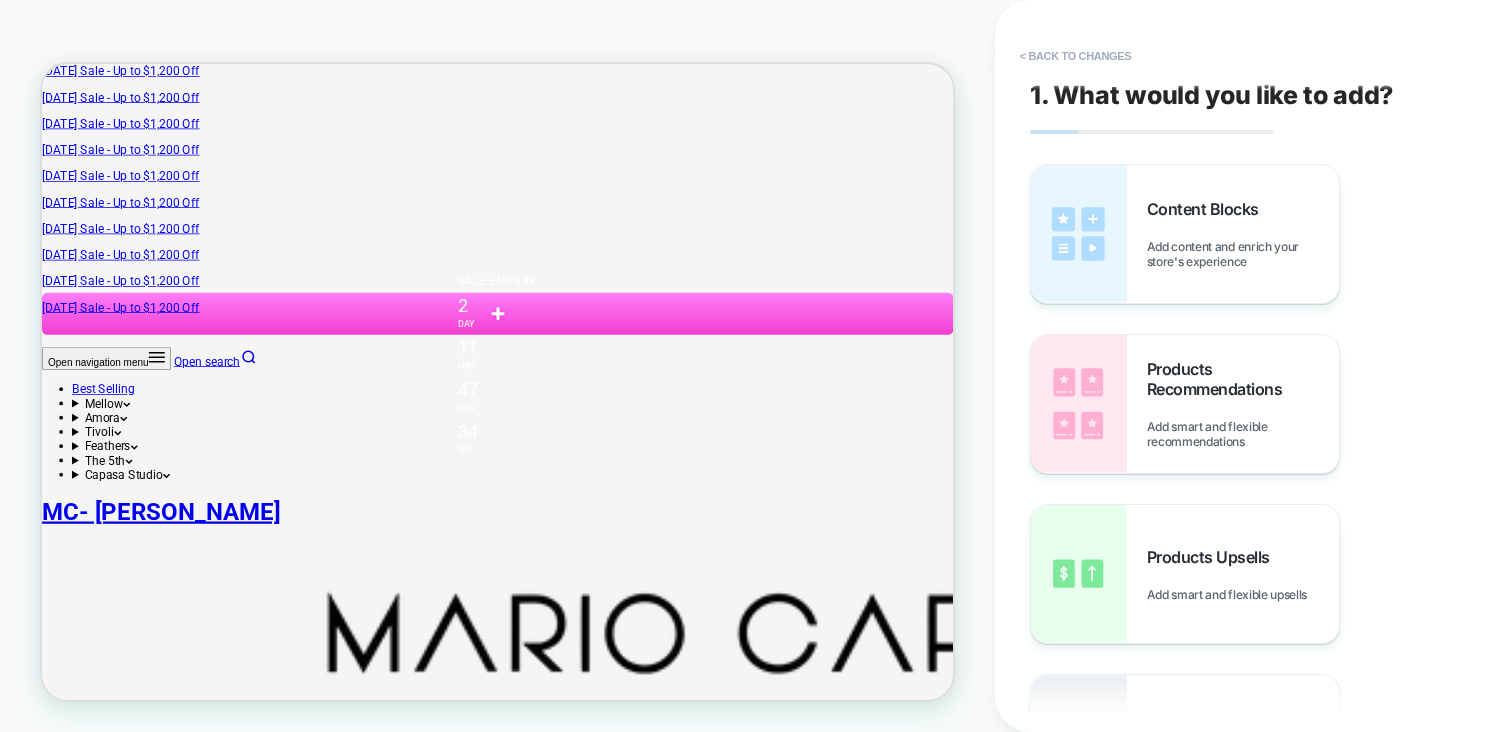 scroll, scrollTop: 0, scrollLeft: 0, axis: both 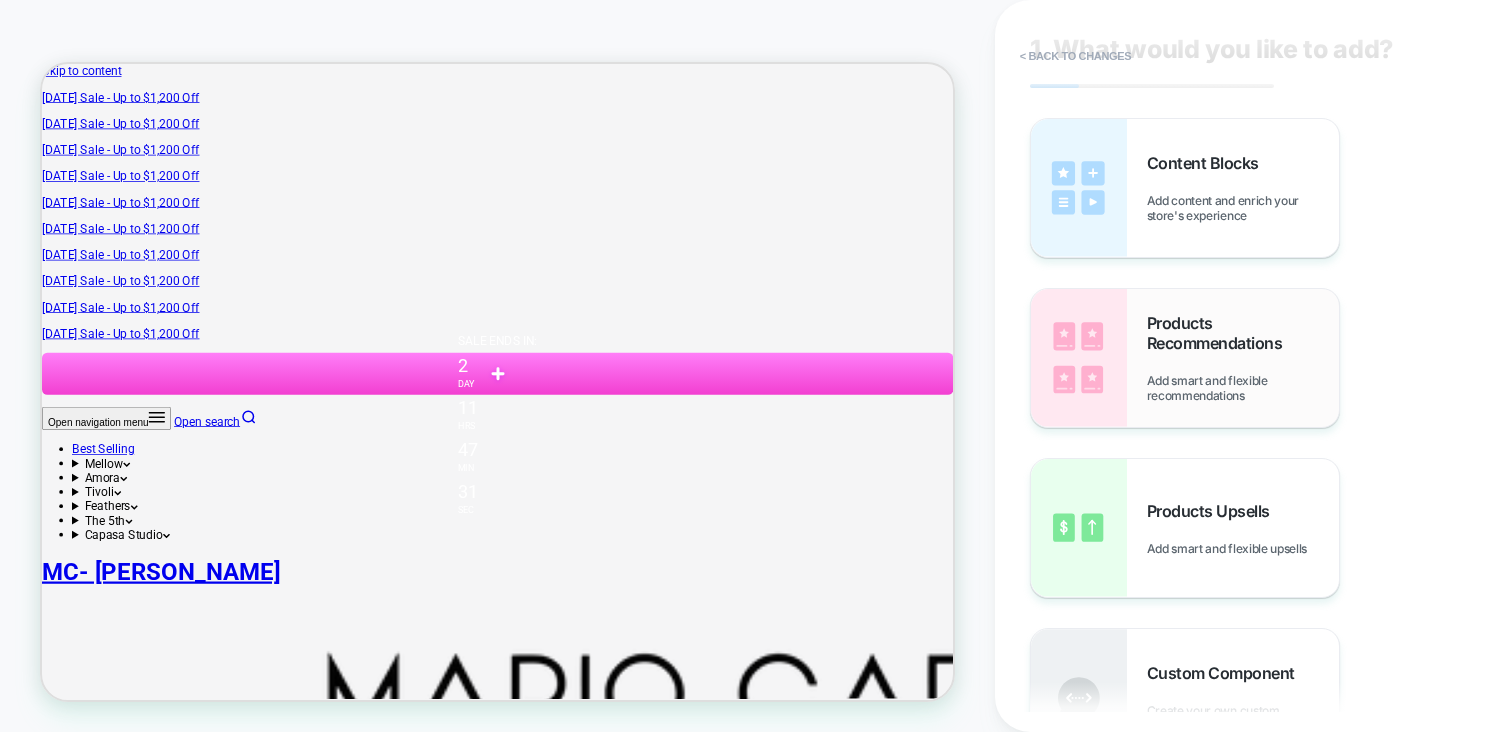 click at bounding box center [1079, 358] 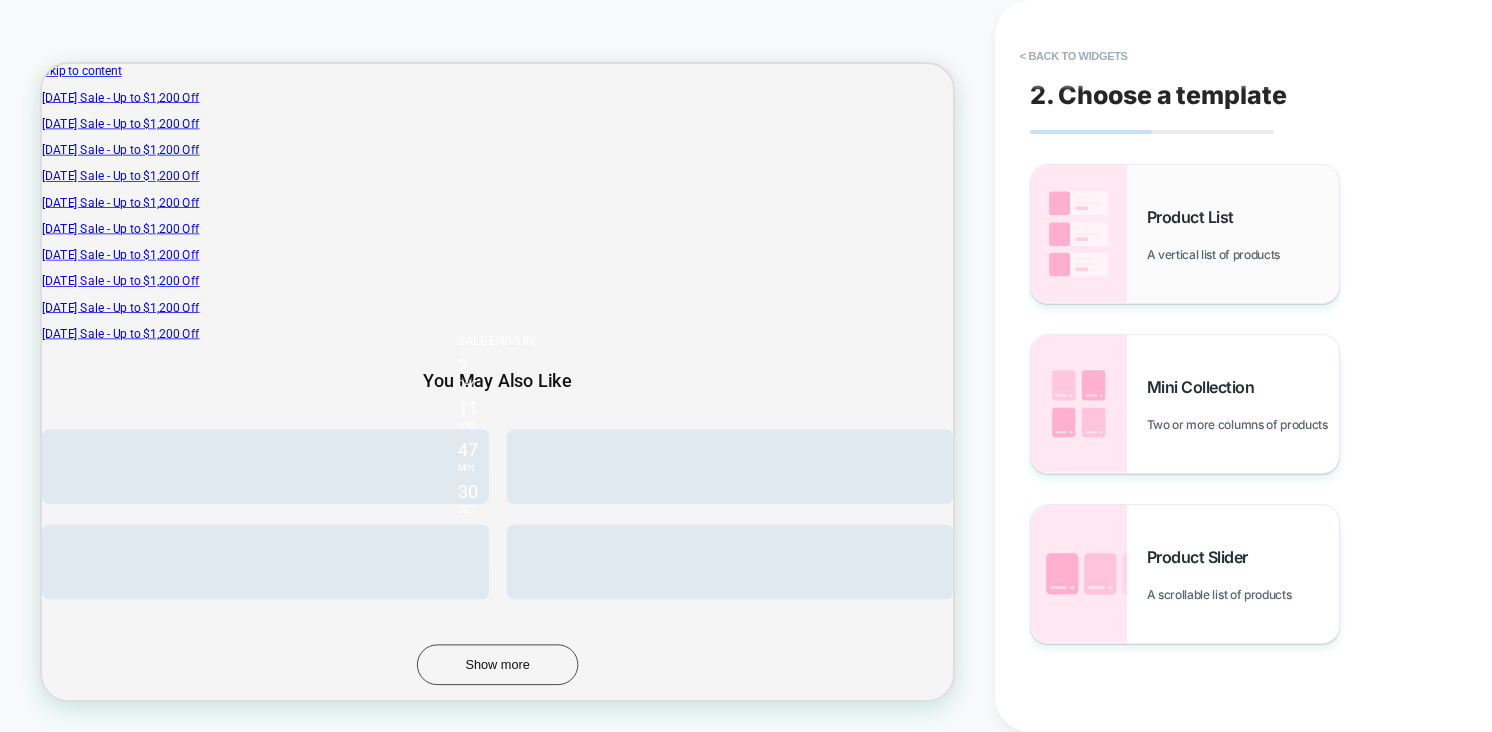 scroll, scrollTop: 12, scrollLeft: 0, axis: vertical 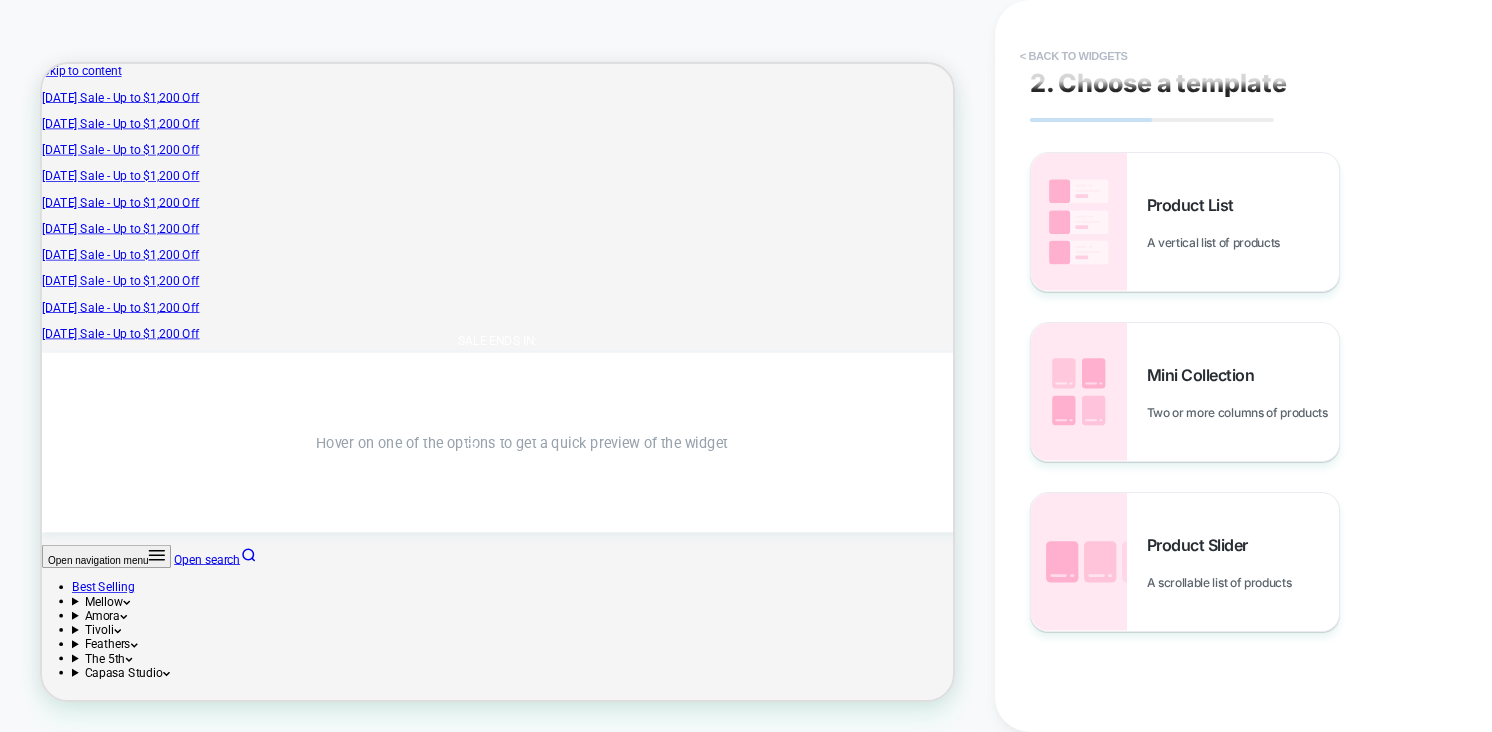 click on "< Back to widgets" at bounding box center (1074, 56) 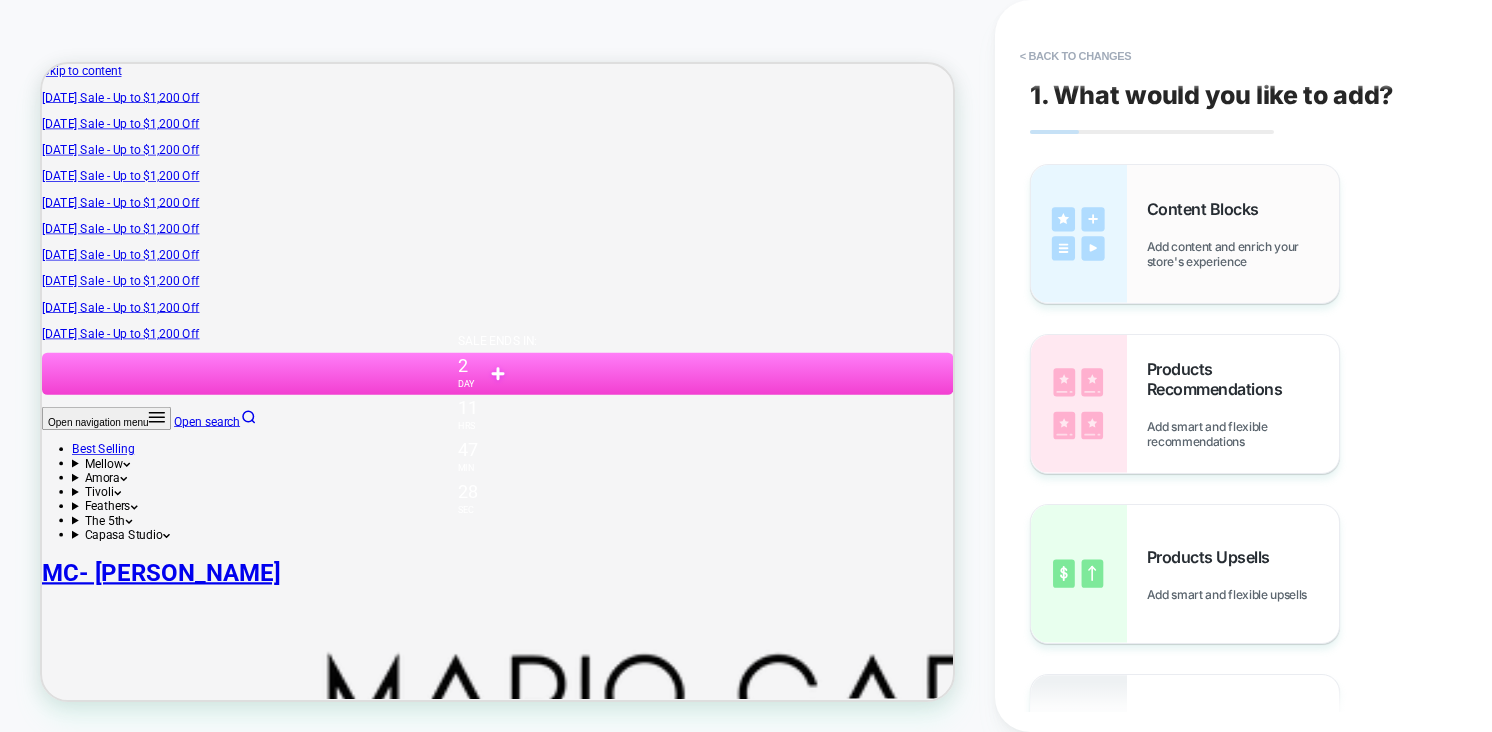 click at bounding box center [1079, 234] 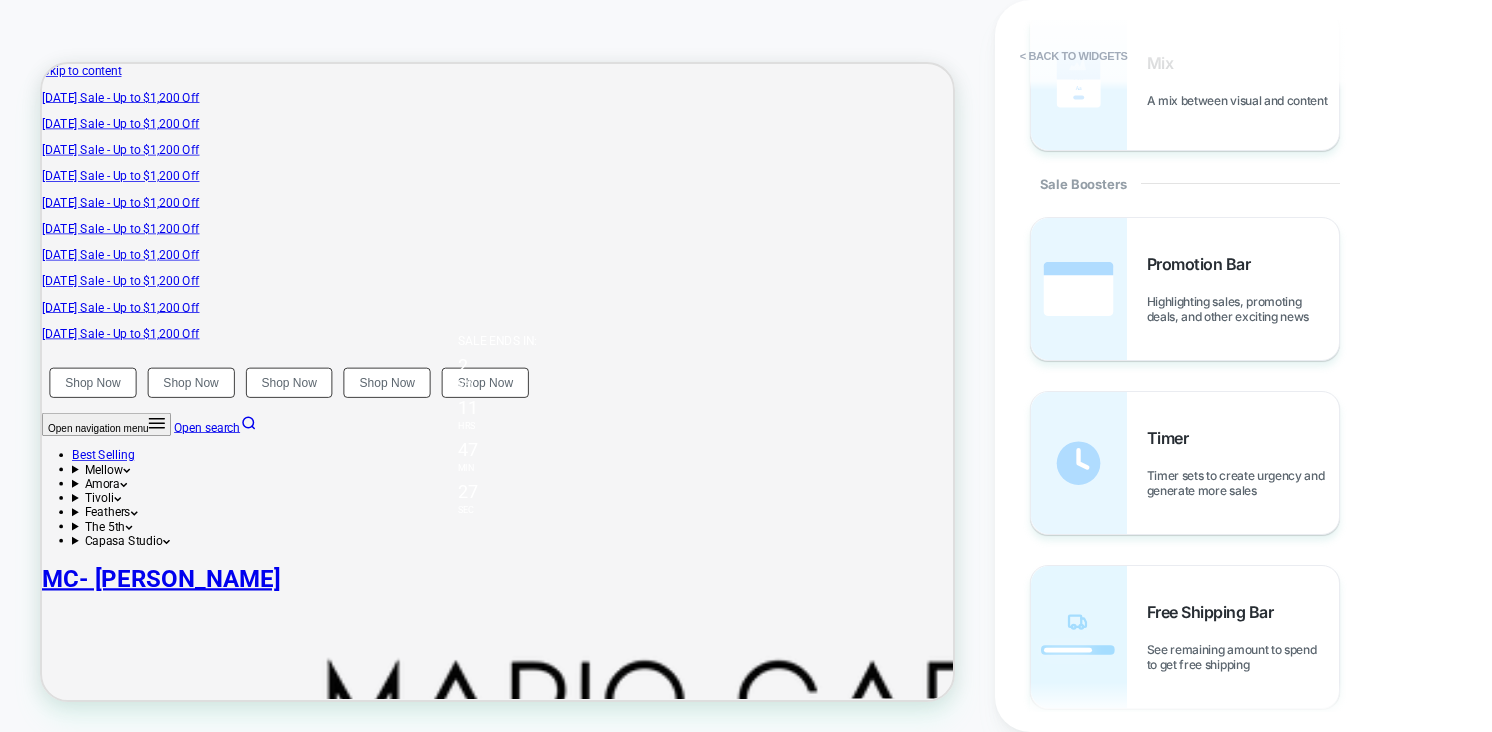 scroll, scrollTop: 1767, scrollLeft: 0, axis: vertical 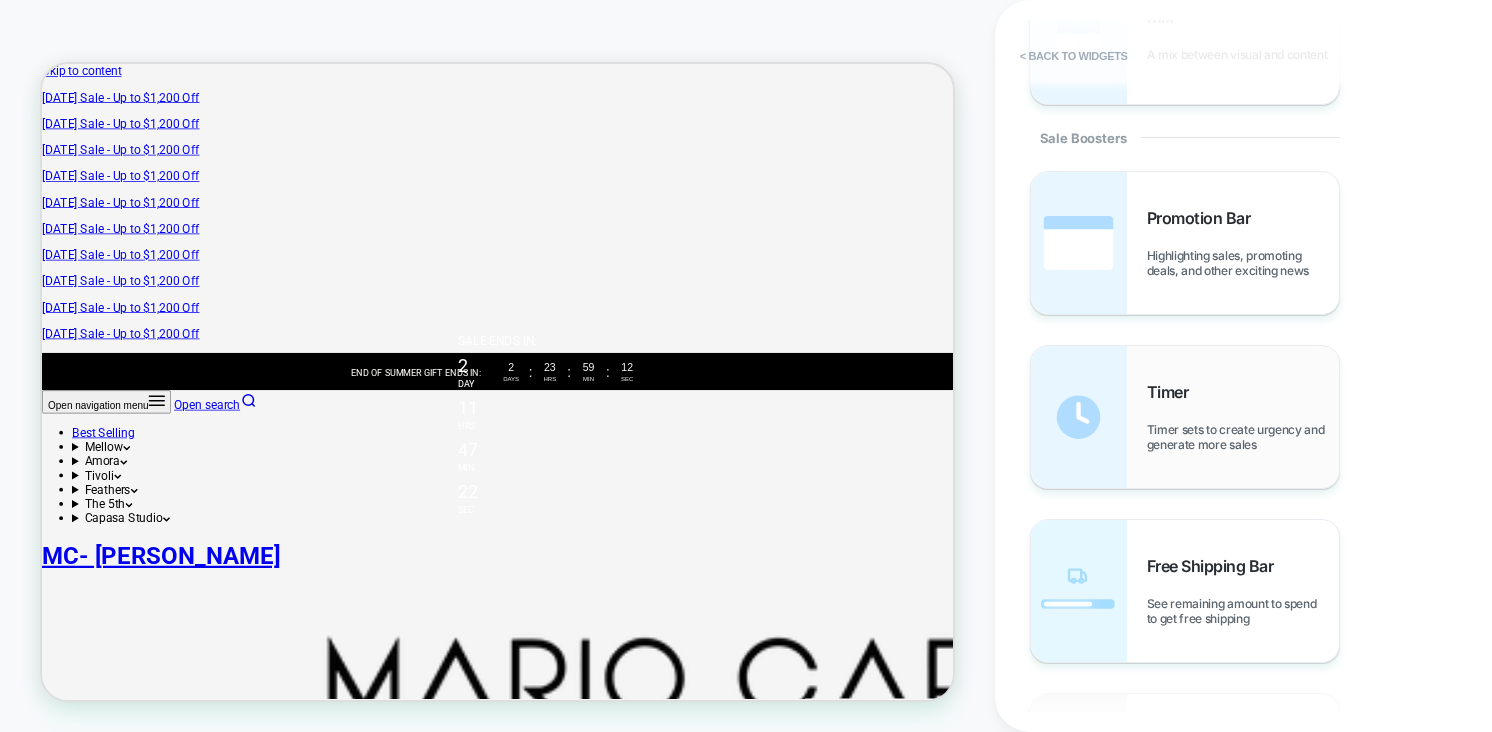 click at bounding box center (1079, 417) 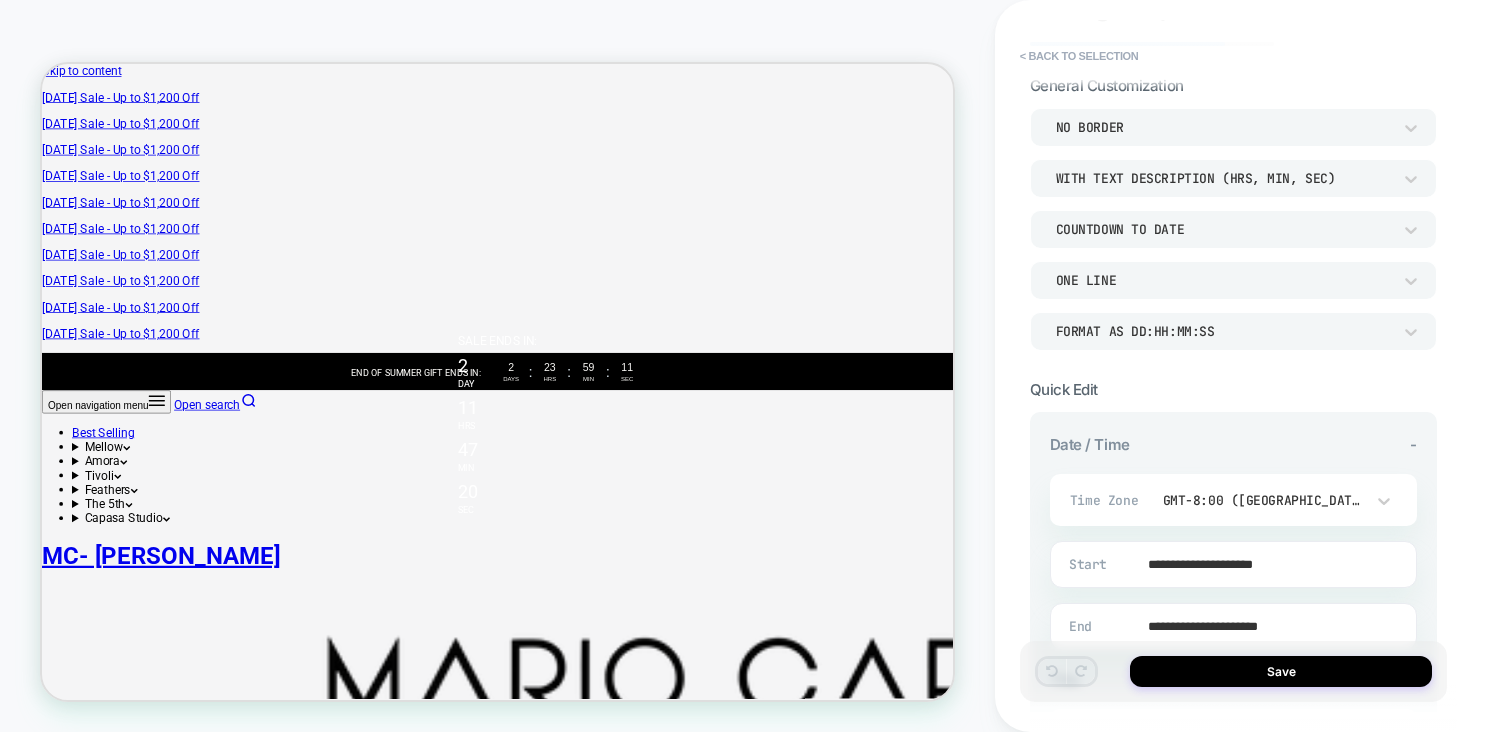 scroll, scrollTop: 305, scrollLeft: 0, axis: vertical 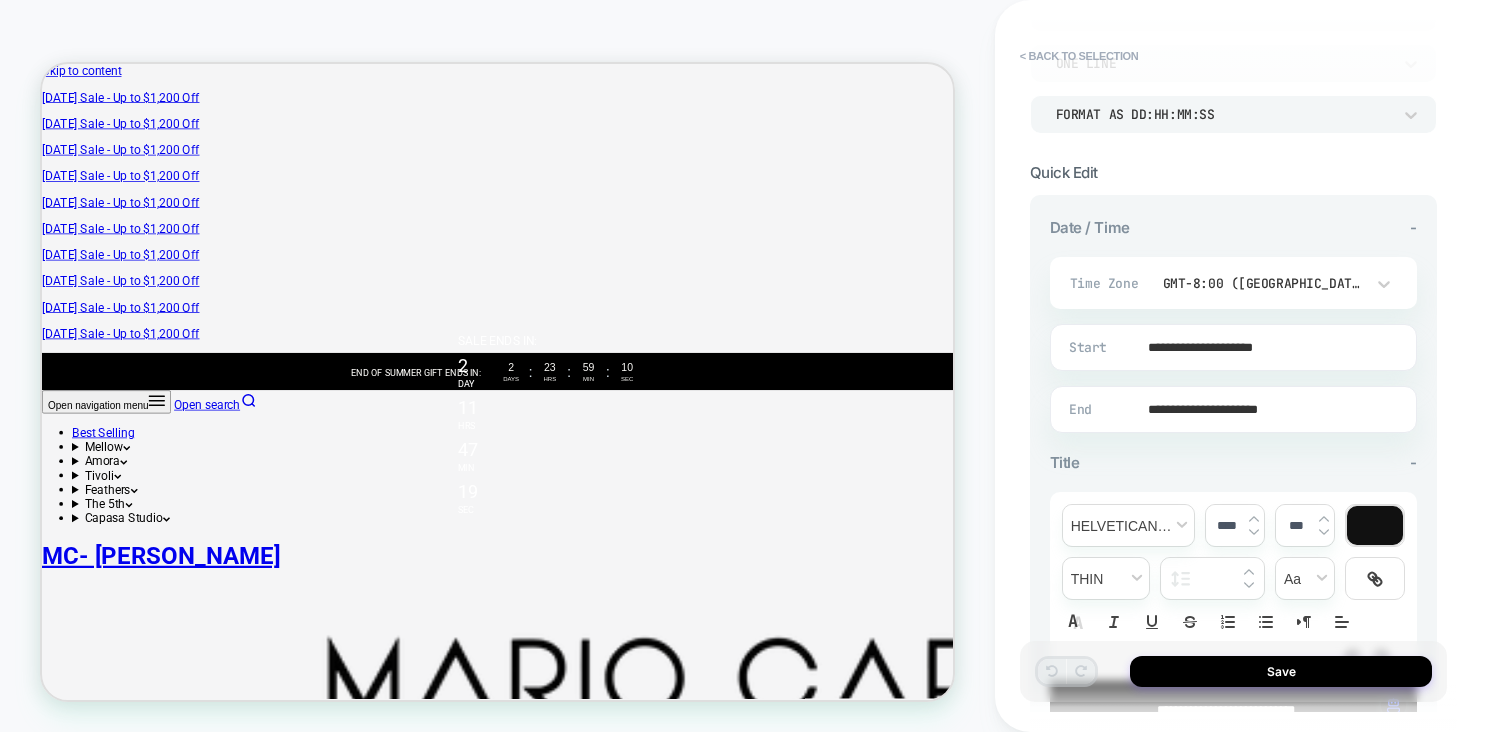 click on "**********" at bounding box center [1229, 409] 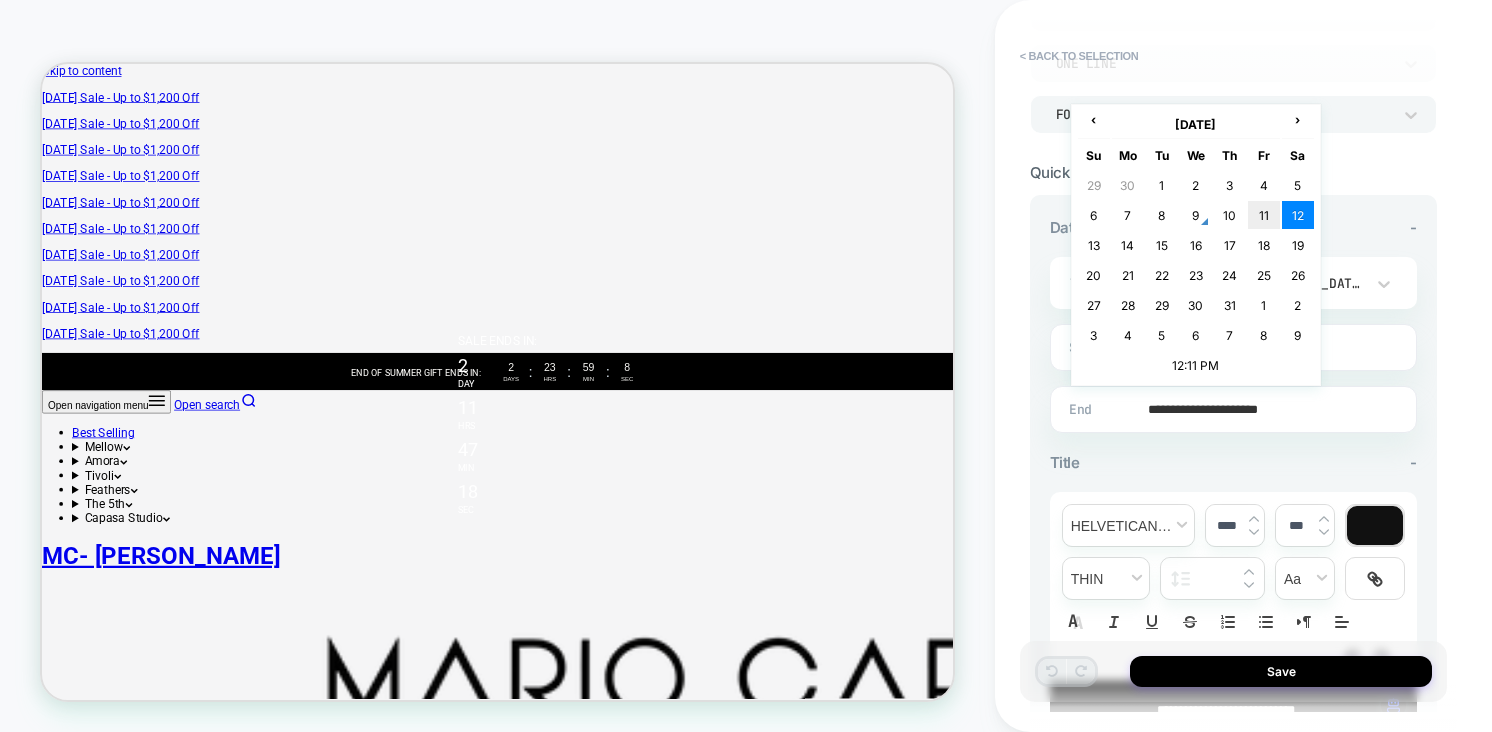 click on "11" at bounding box center (1264, 215) 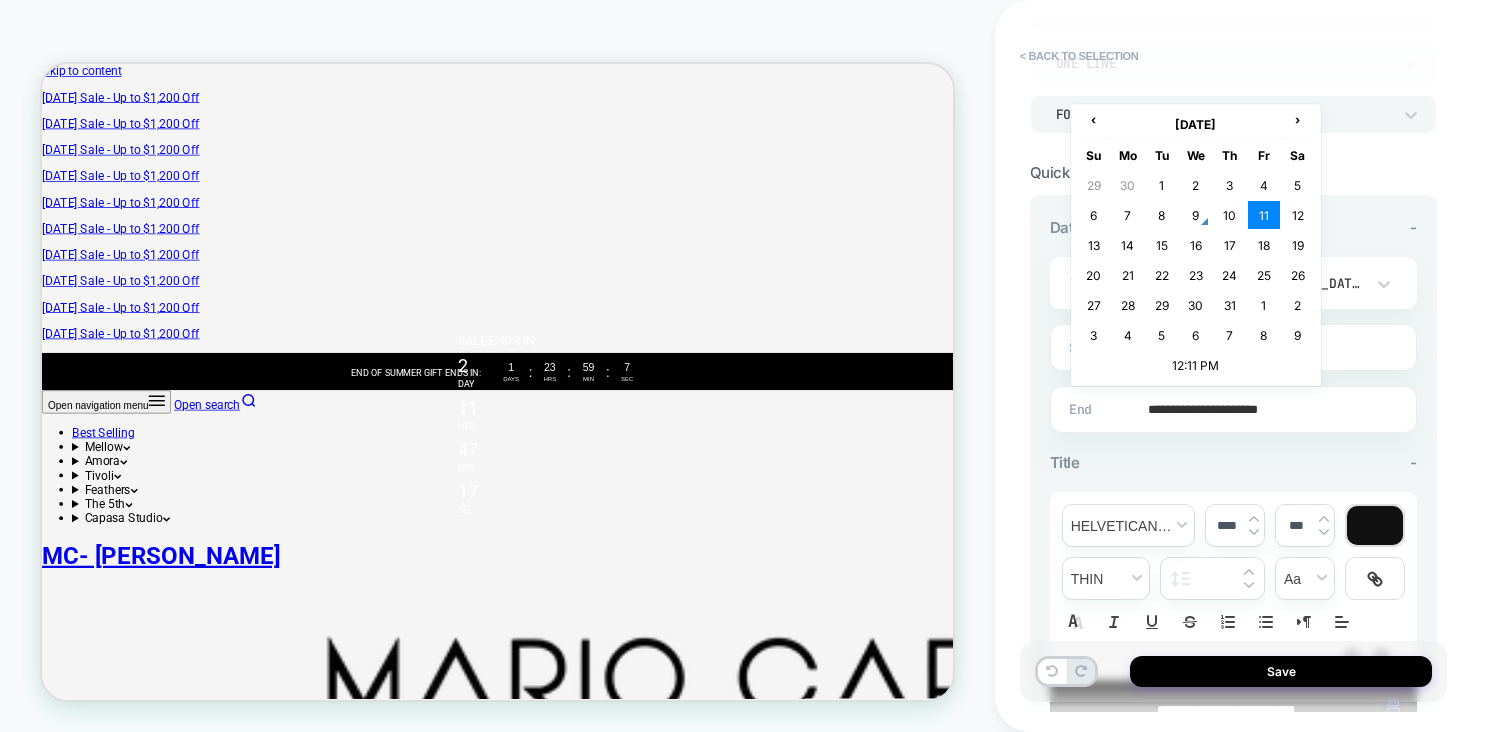 click on "**********" at bounding box center [1229, 409] 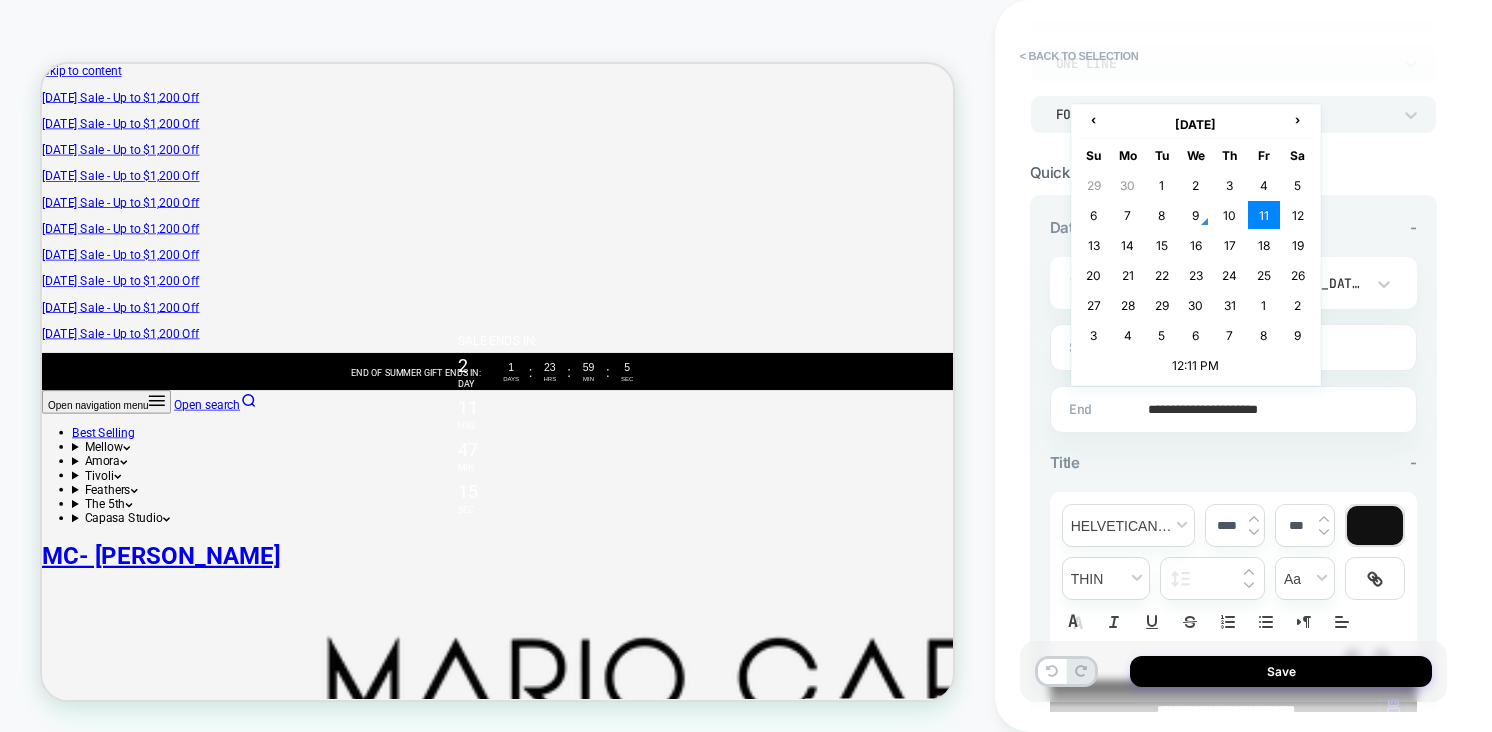 click on "**********" at bounding box center [1229, 409] 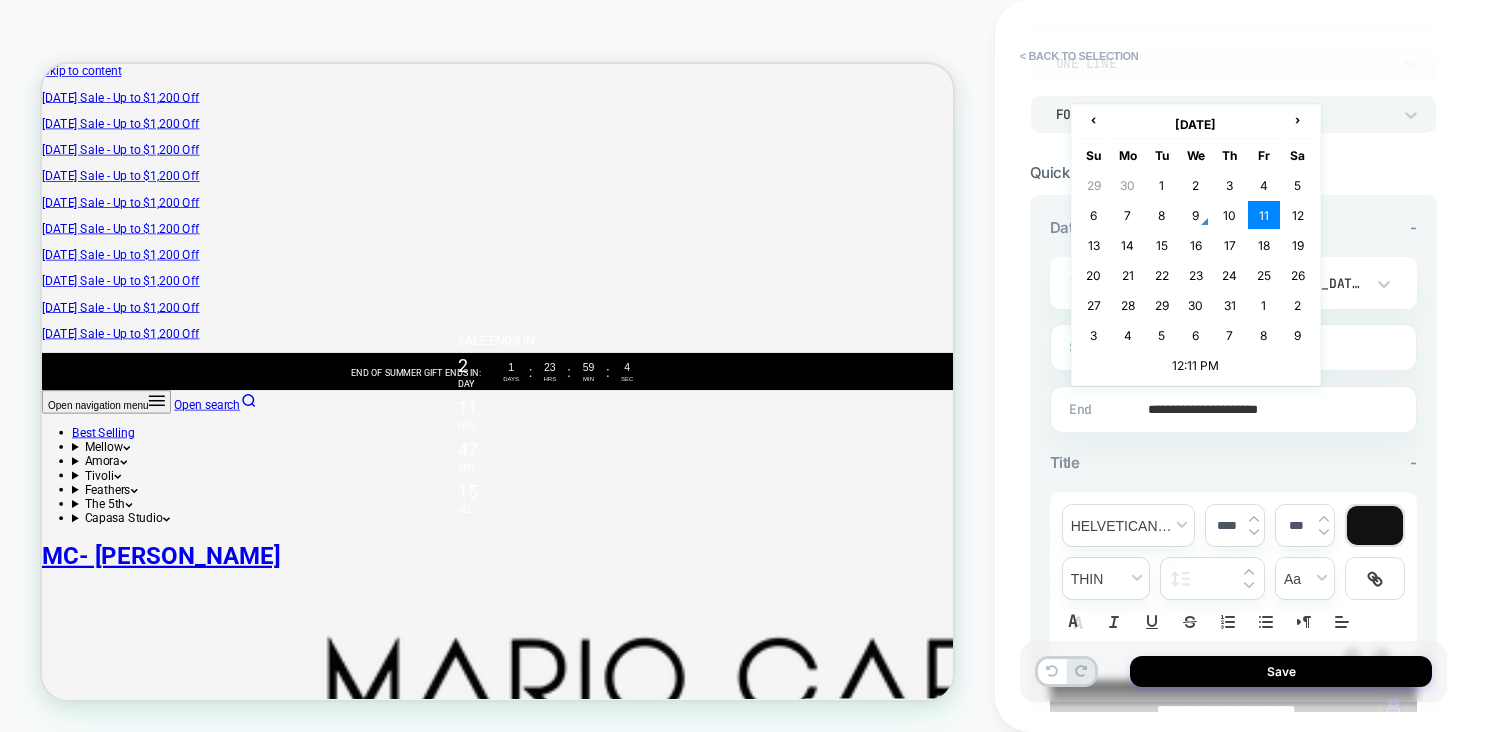 click on "**********" at bounding box center (1229, 409) 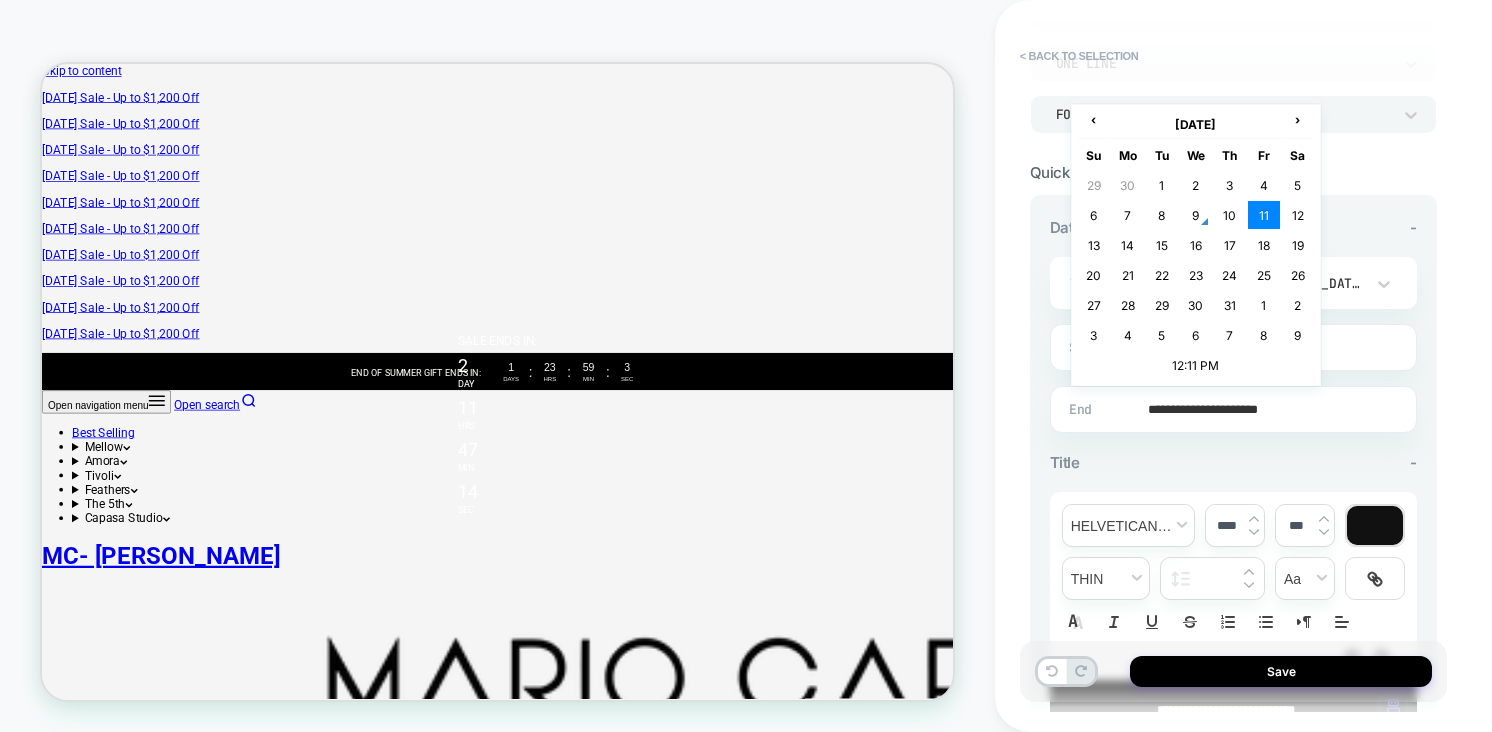 type on "**********" 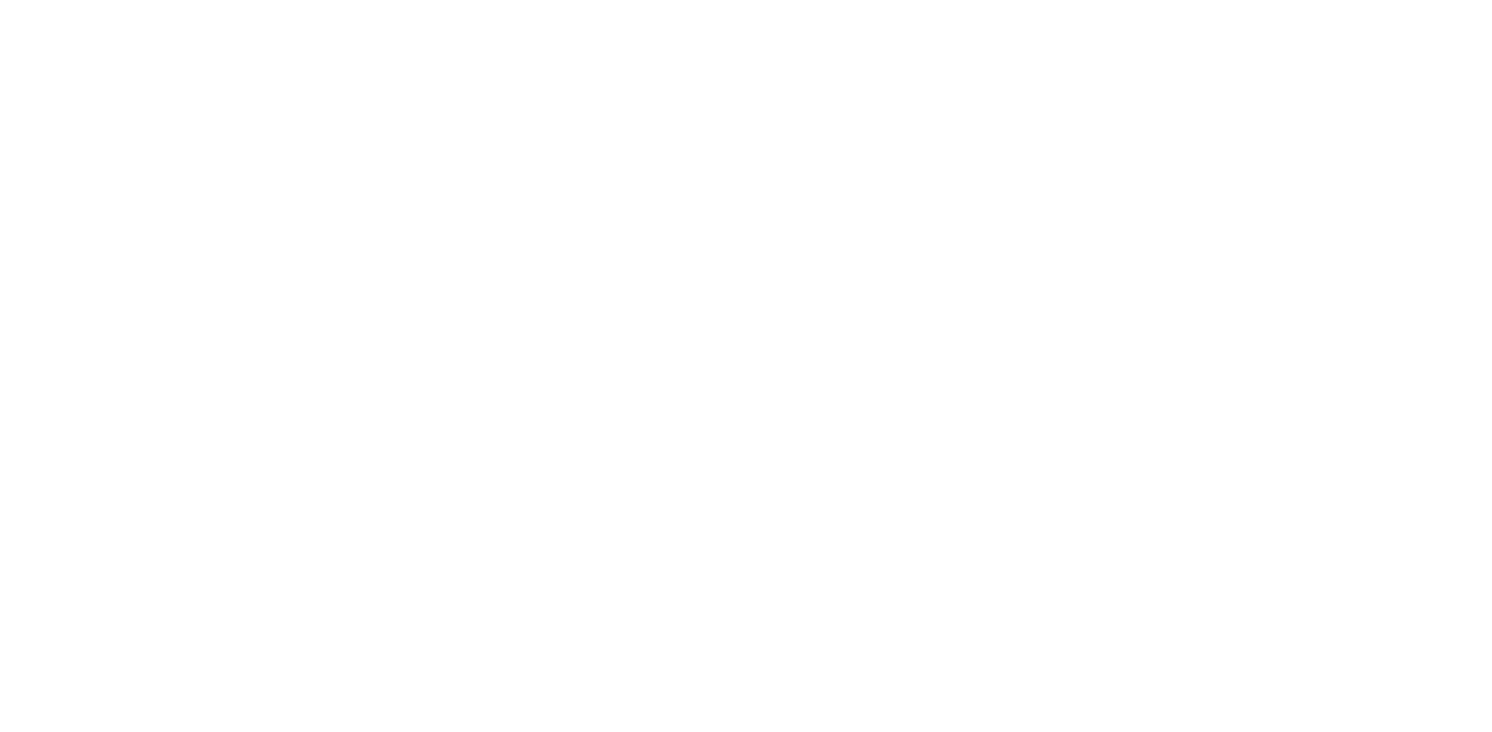 scroll, scrollTop: 0, scrollLeft: 0, axis: both 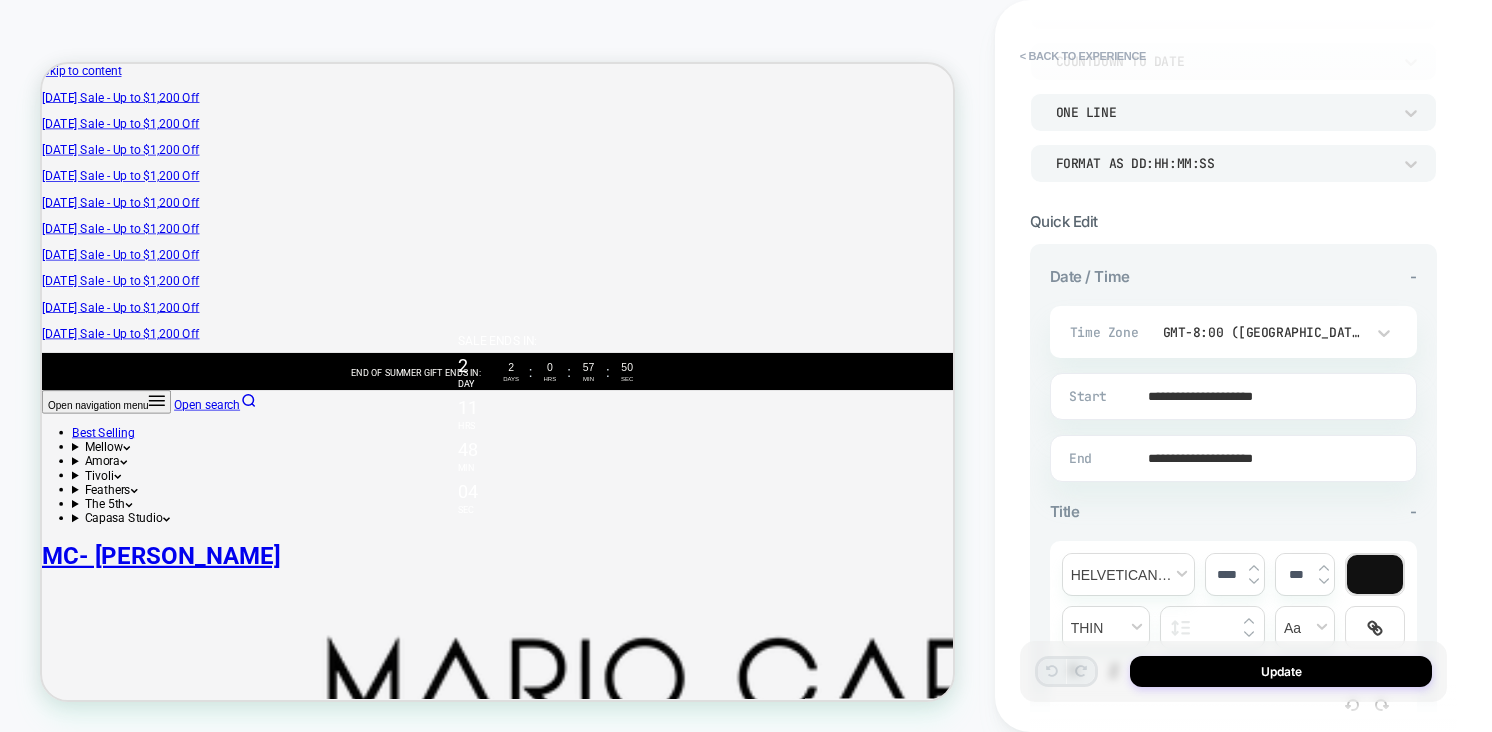 click on "**********" at bounding box center [1229, 458] 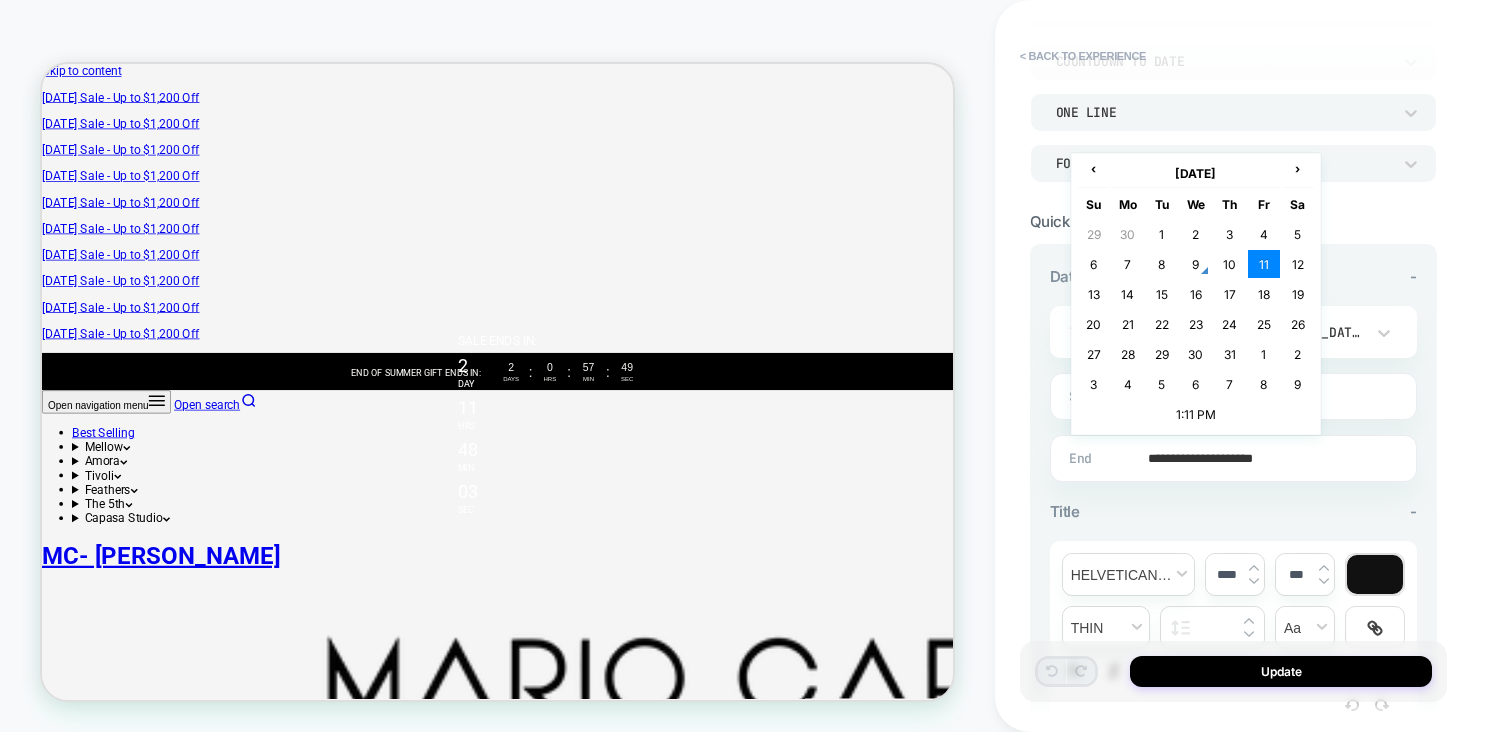 click on "**********" at bounding box center [1229, 458] 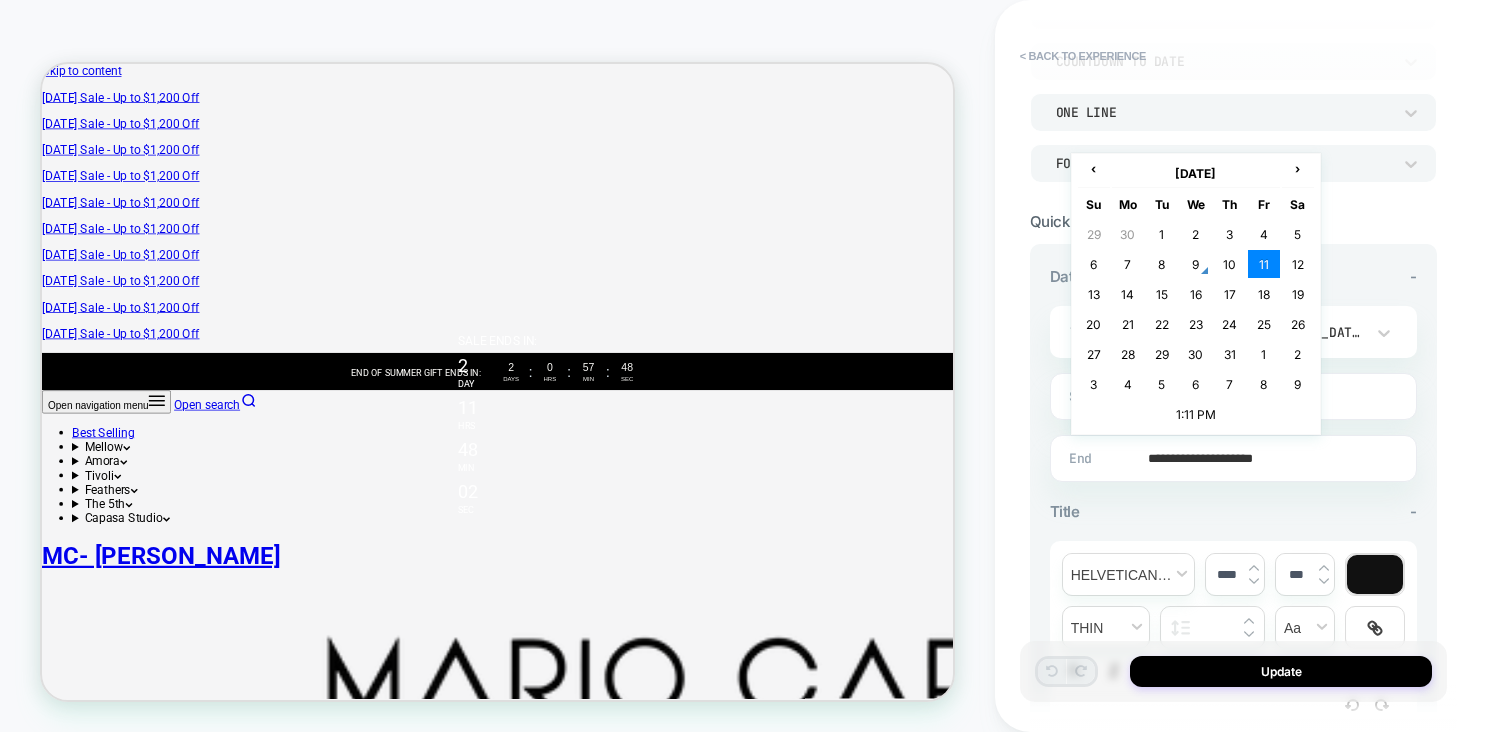 type on "**********" 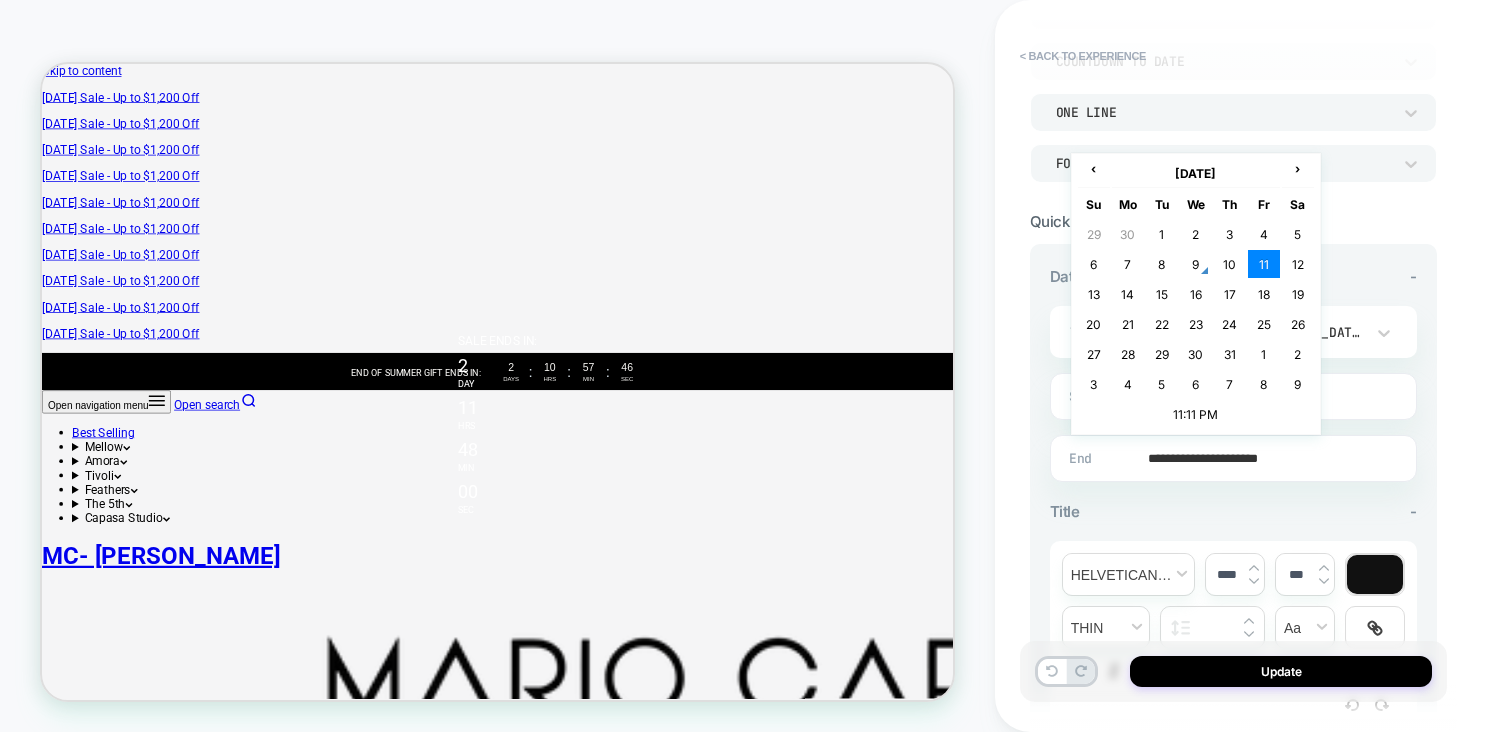 click on "**********" at bounding box center (1229, 458) 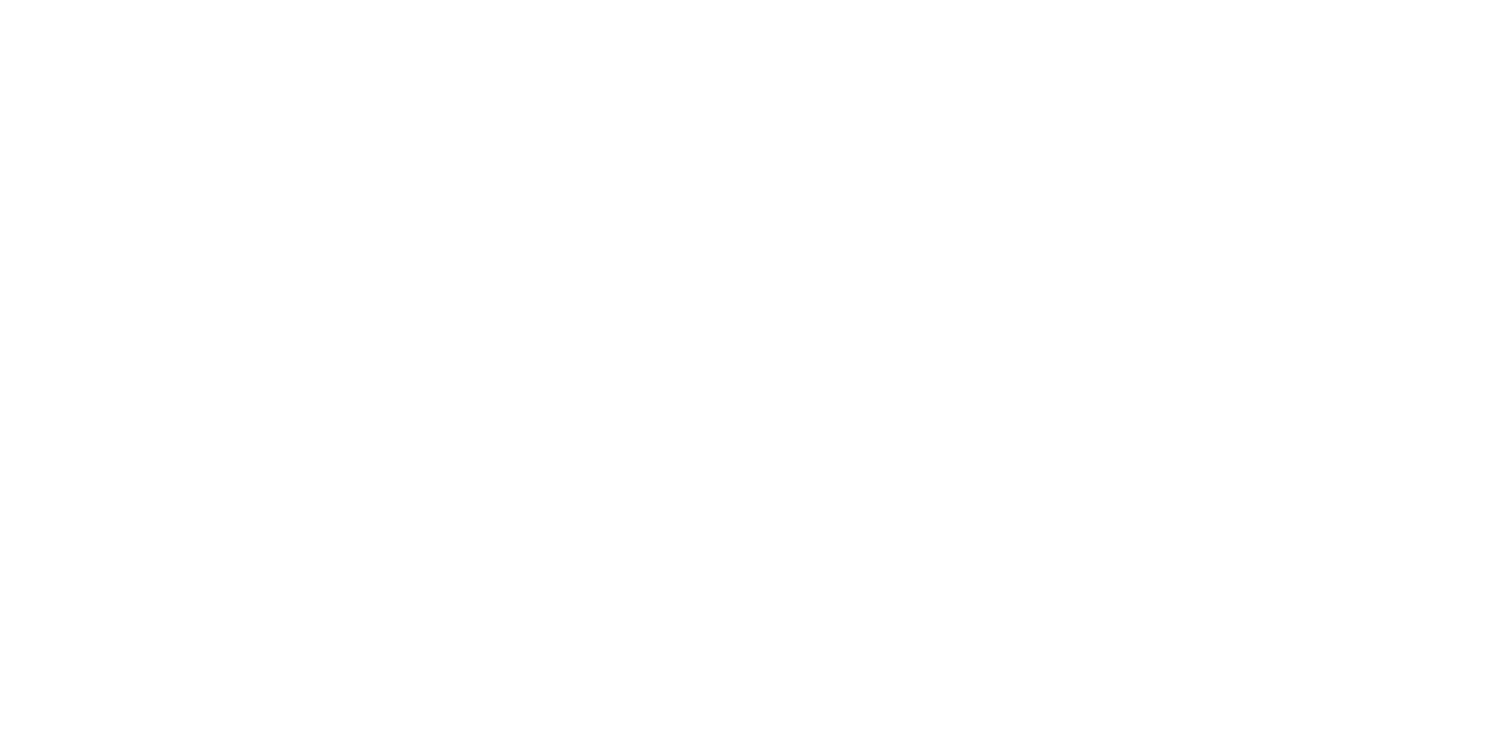 scroll, scrollTop: 0, scrollLeft: 0, axis: both 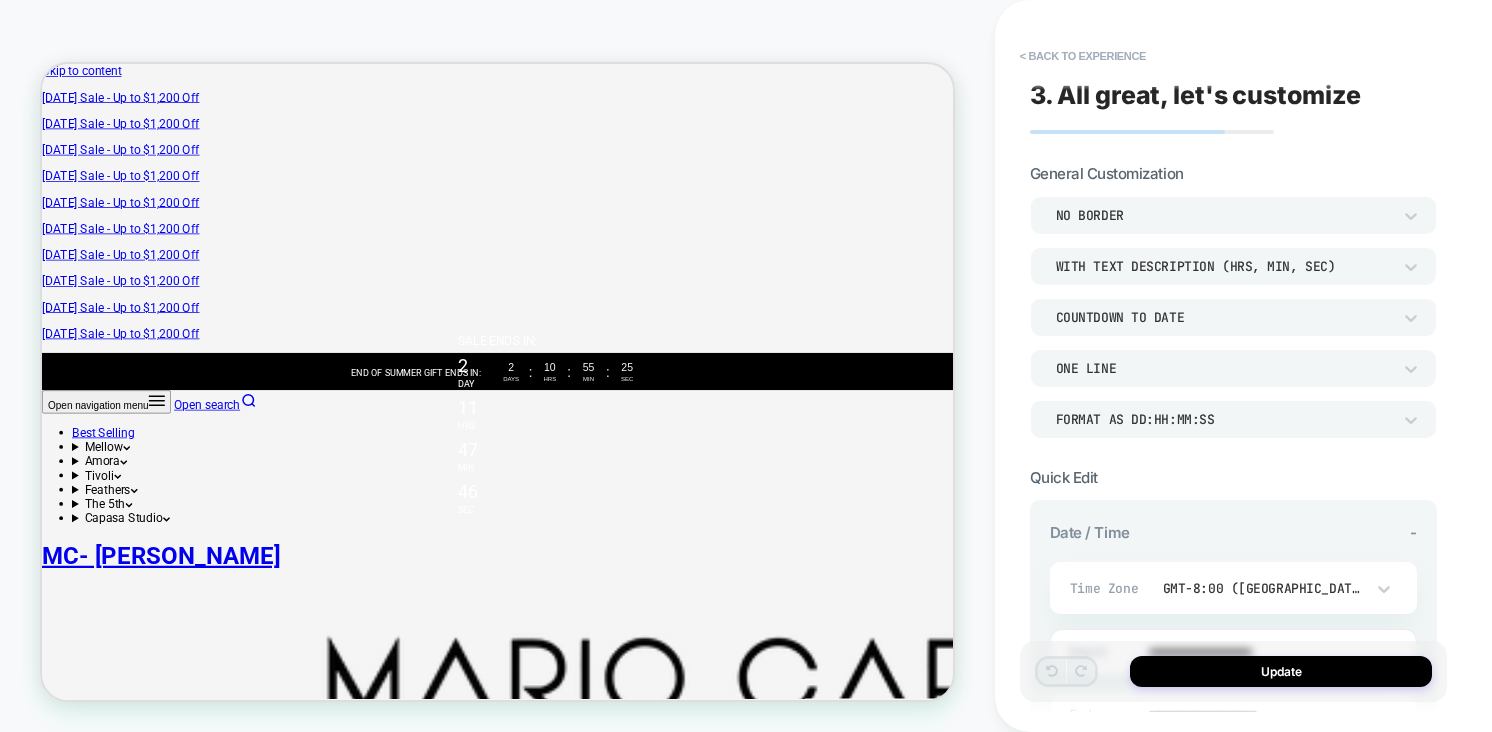 click on "End of summer gift ends in:﻿" at bounding box center [541, 476] 